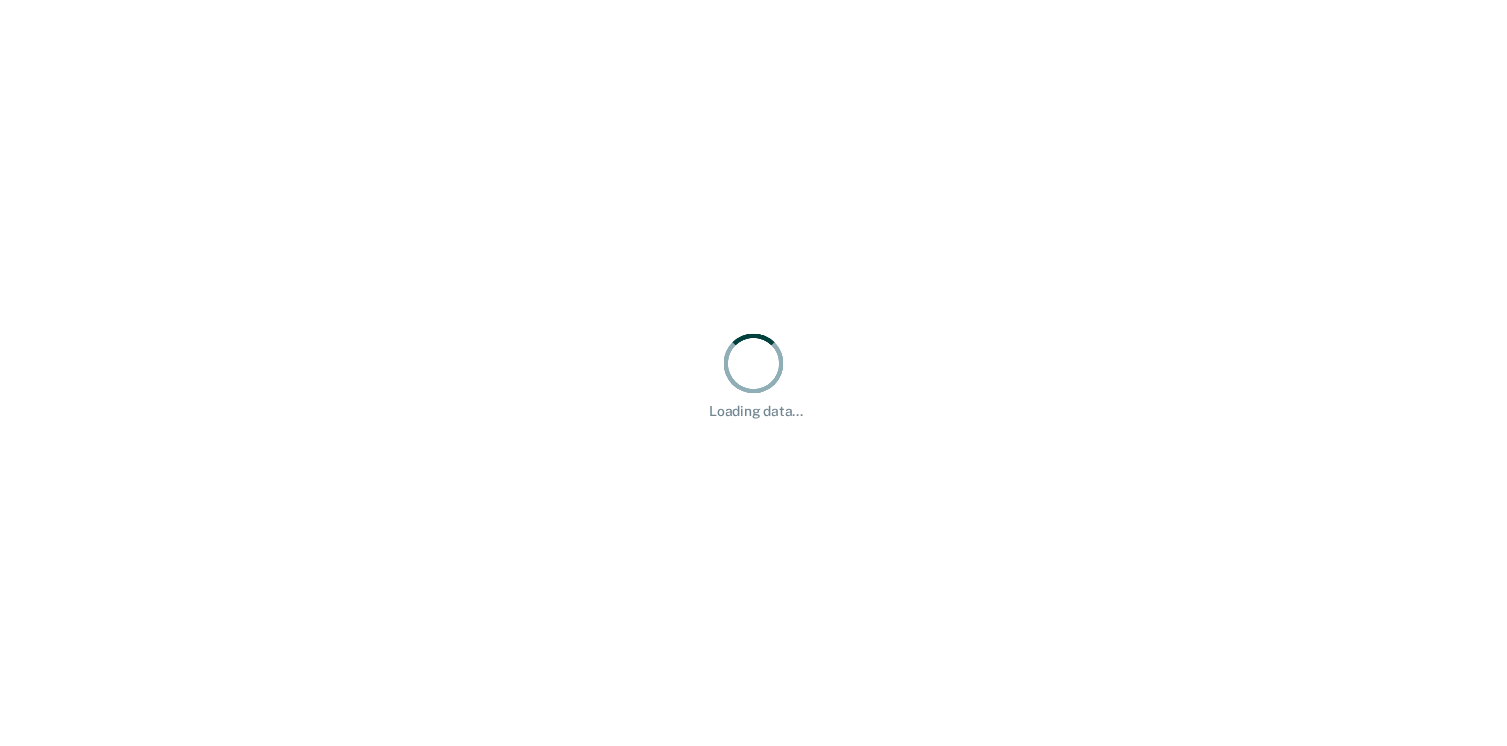 scroll, scrollTop: 0, scrollLeft: 0, axis: both 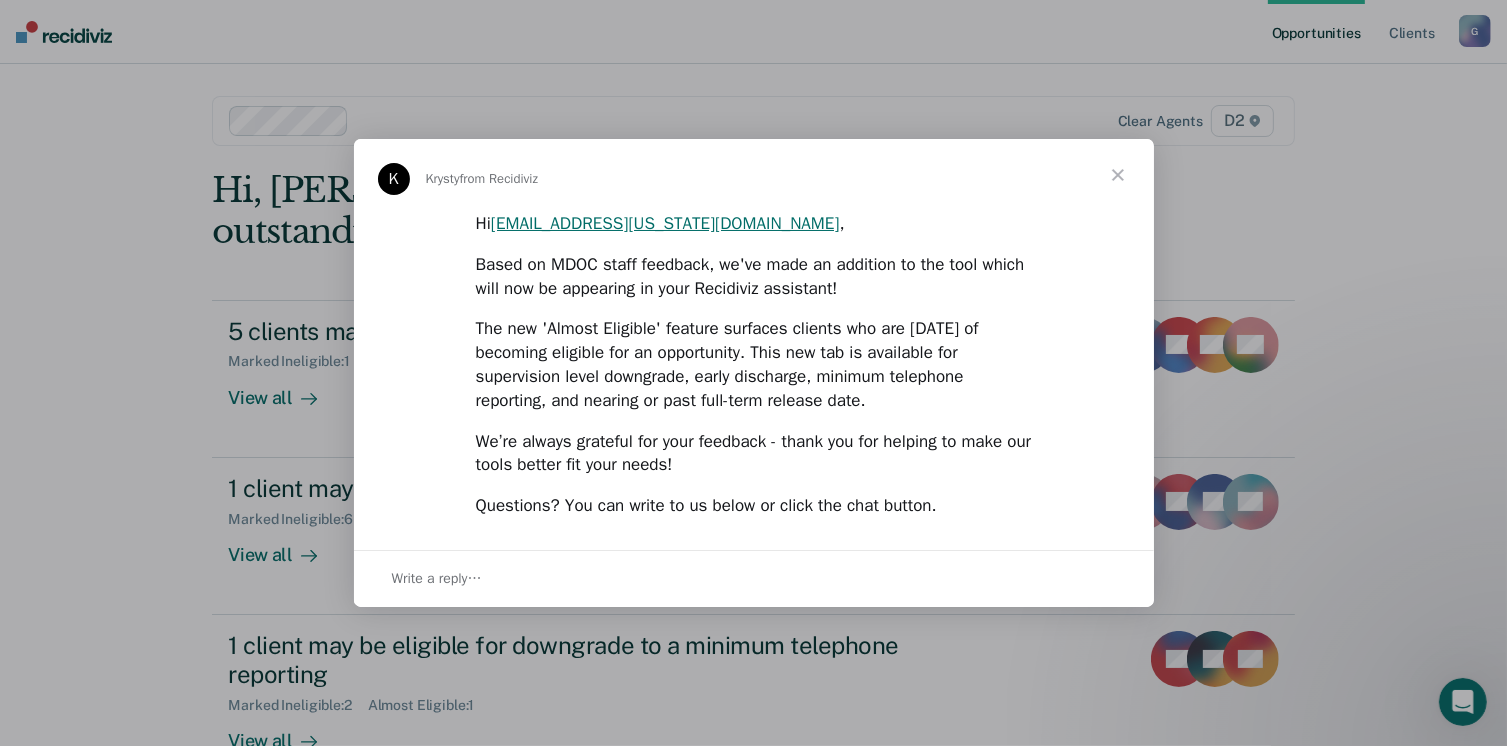 click at bounding box center (753, 373) 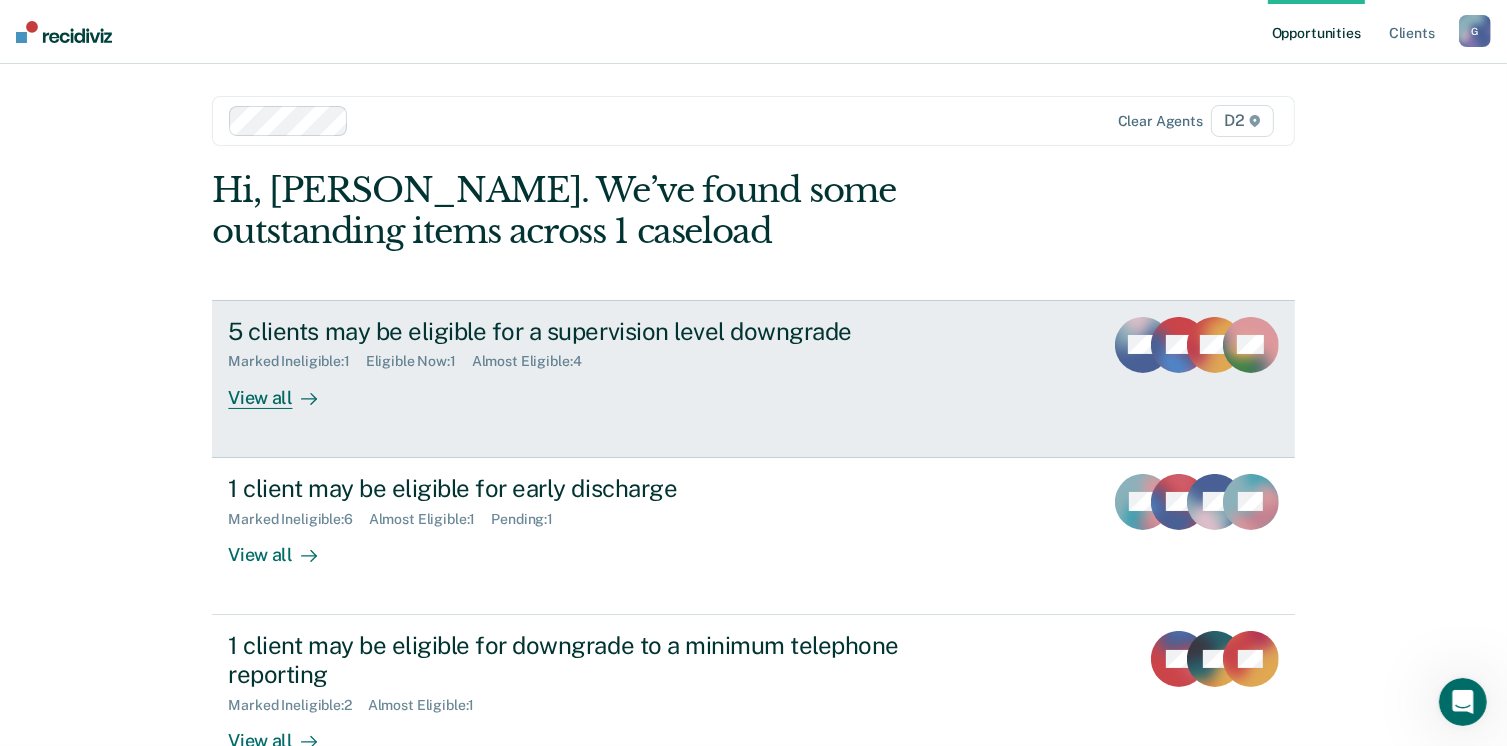 click on "Eligible Now :  1" at bounding box center [419, 361] 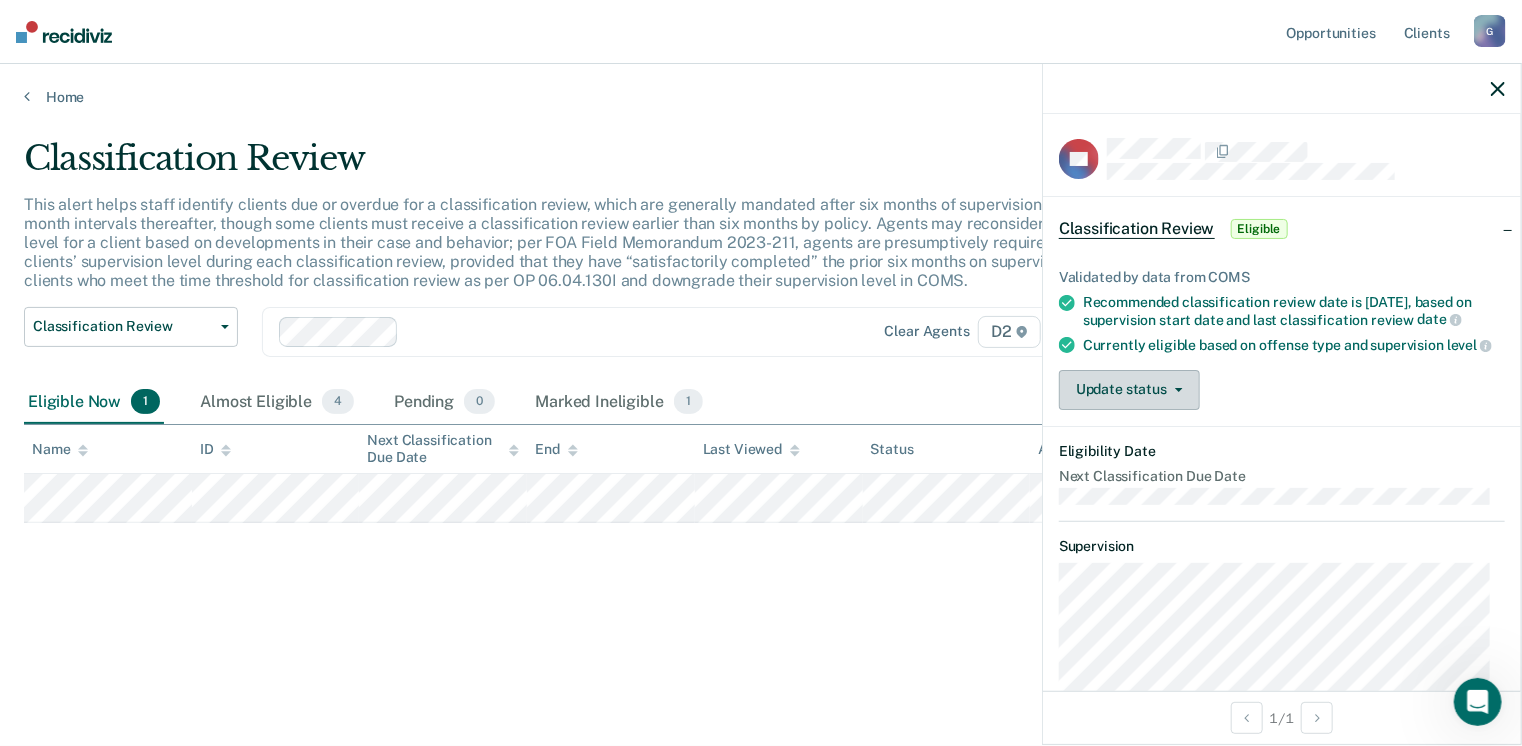 click on "Update status" at bounding box center [1129, 390] 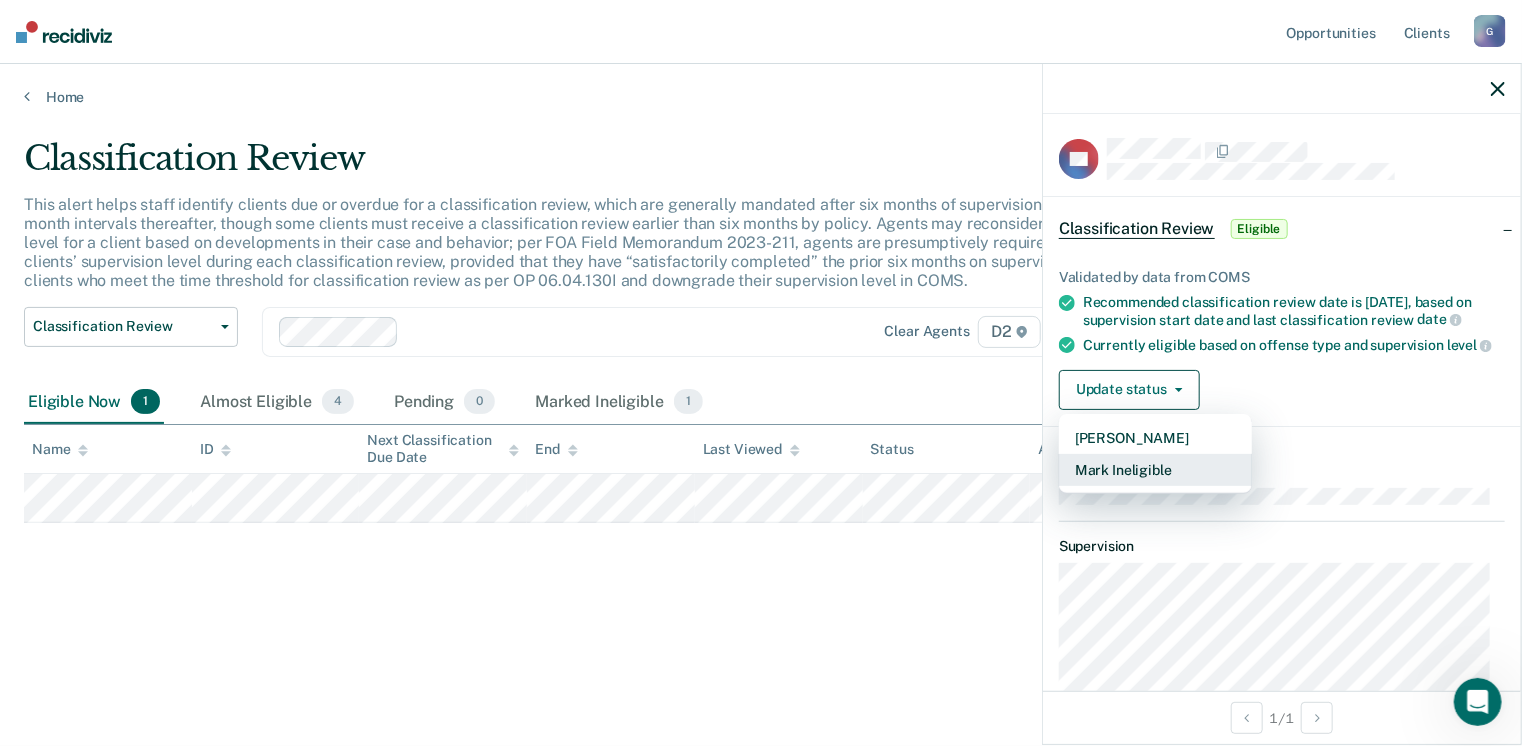 click on "Mark Ineligible" at bounding box center [1155, 470] 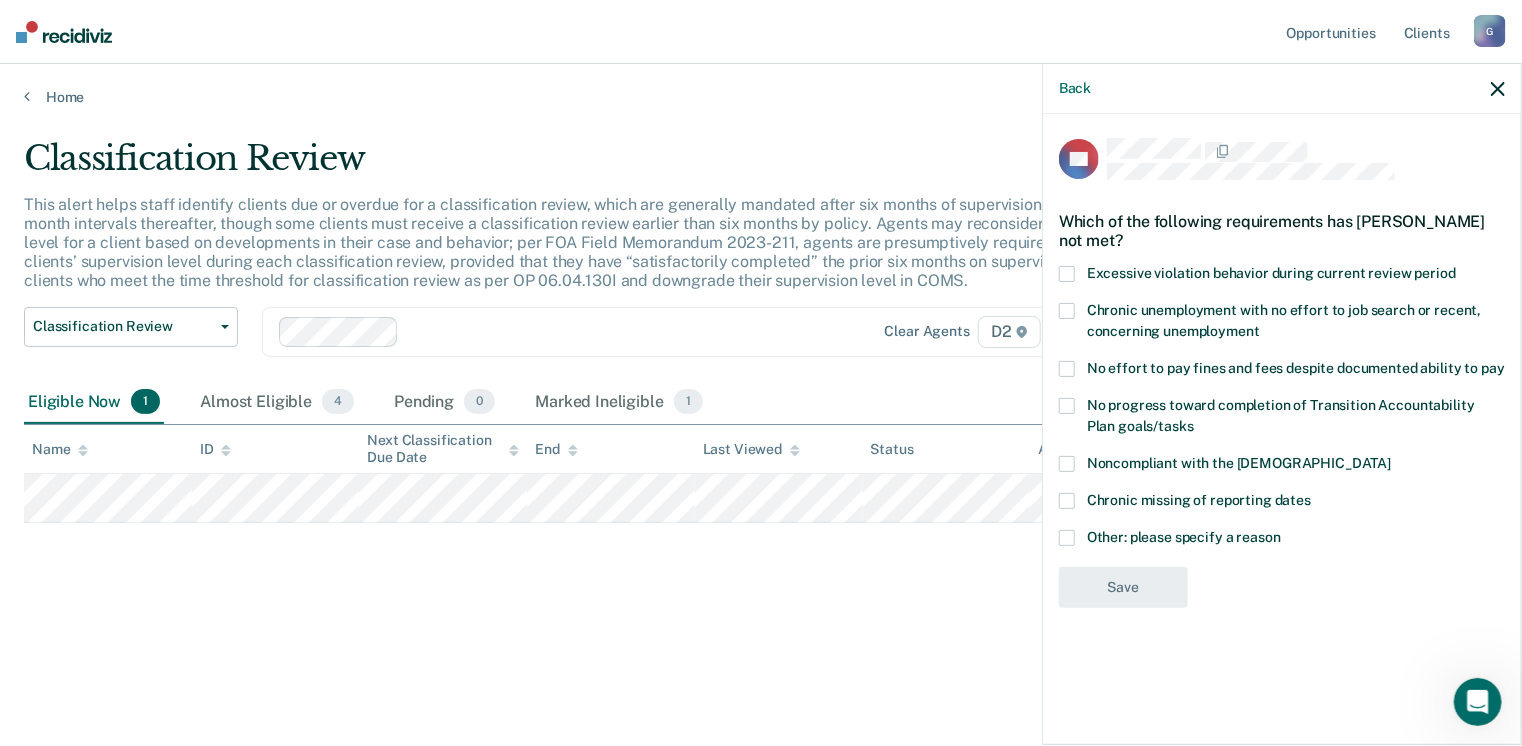 click at bounding box center [1067, 538] 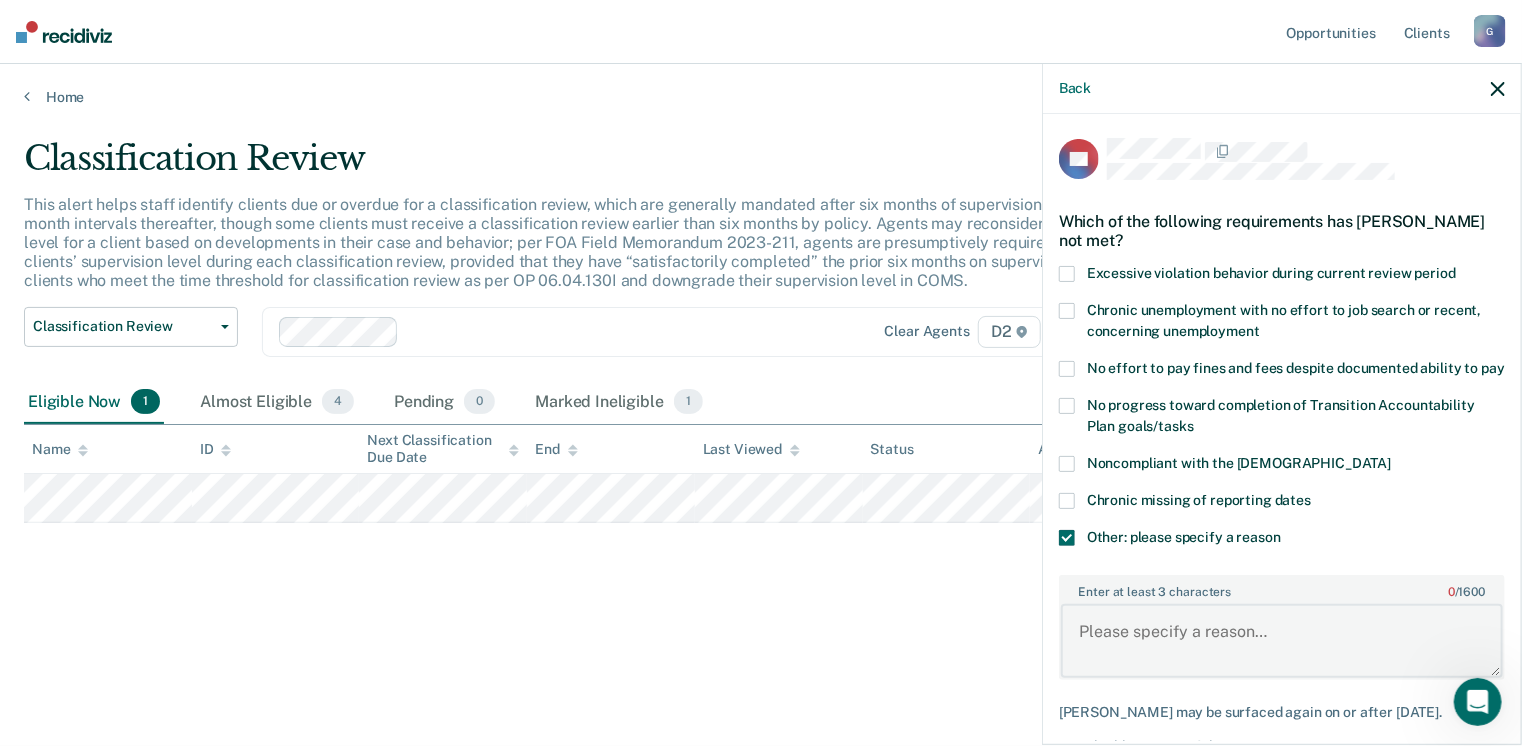 click on "Enter at least 3 characters 0  /  1600" at bounding box center (1282, 641) 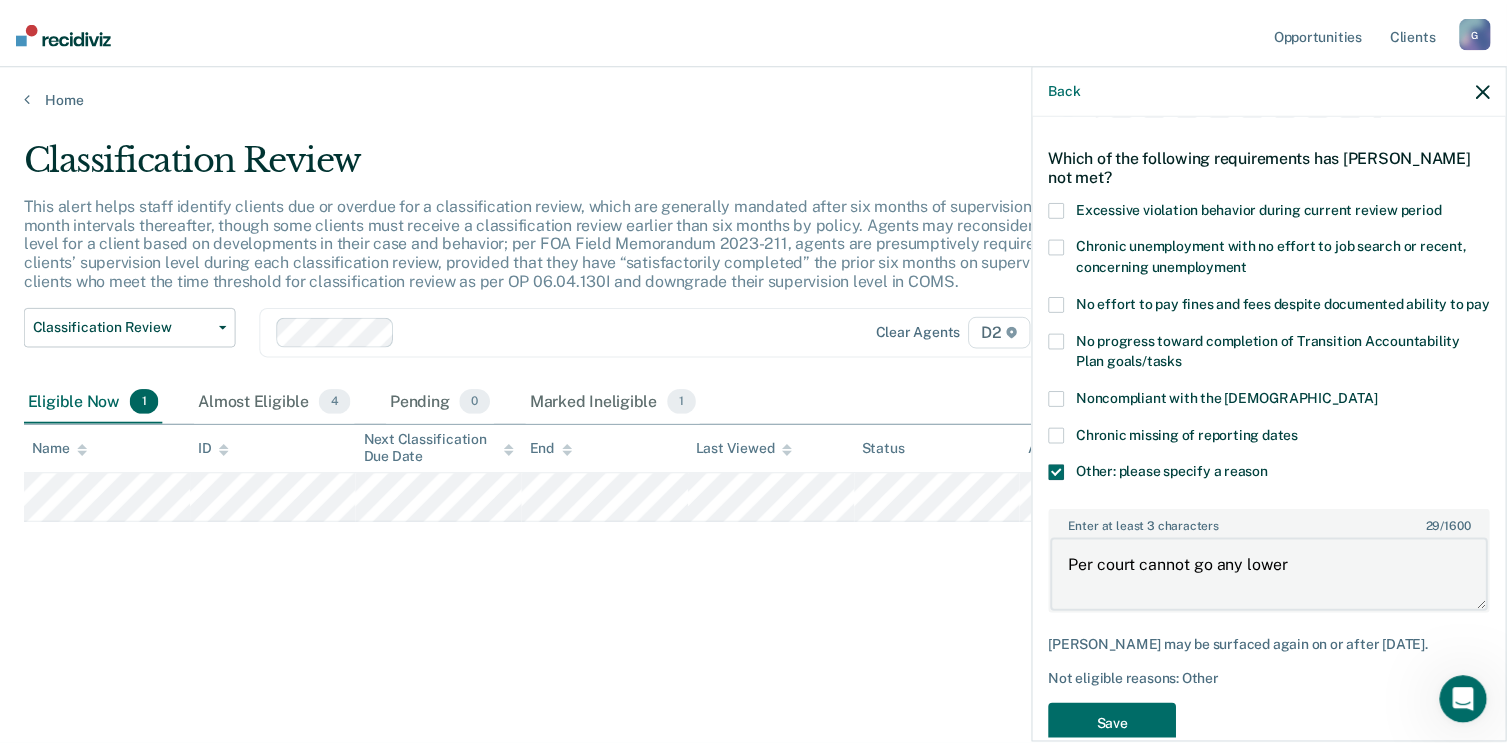 scroll, scrollTop: 123, scrollLeft: 0, axis: vertical 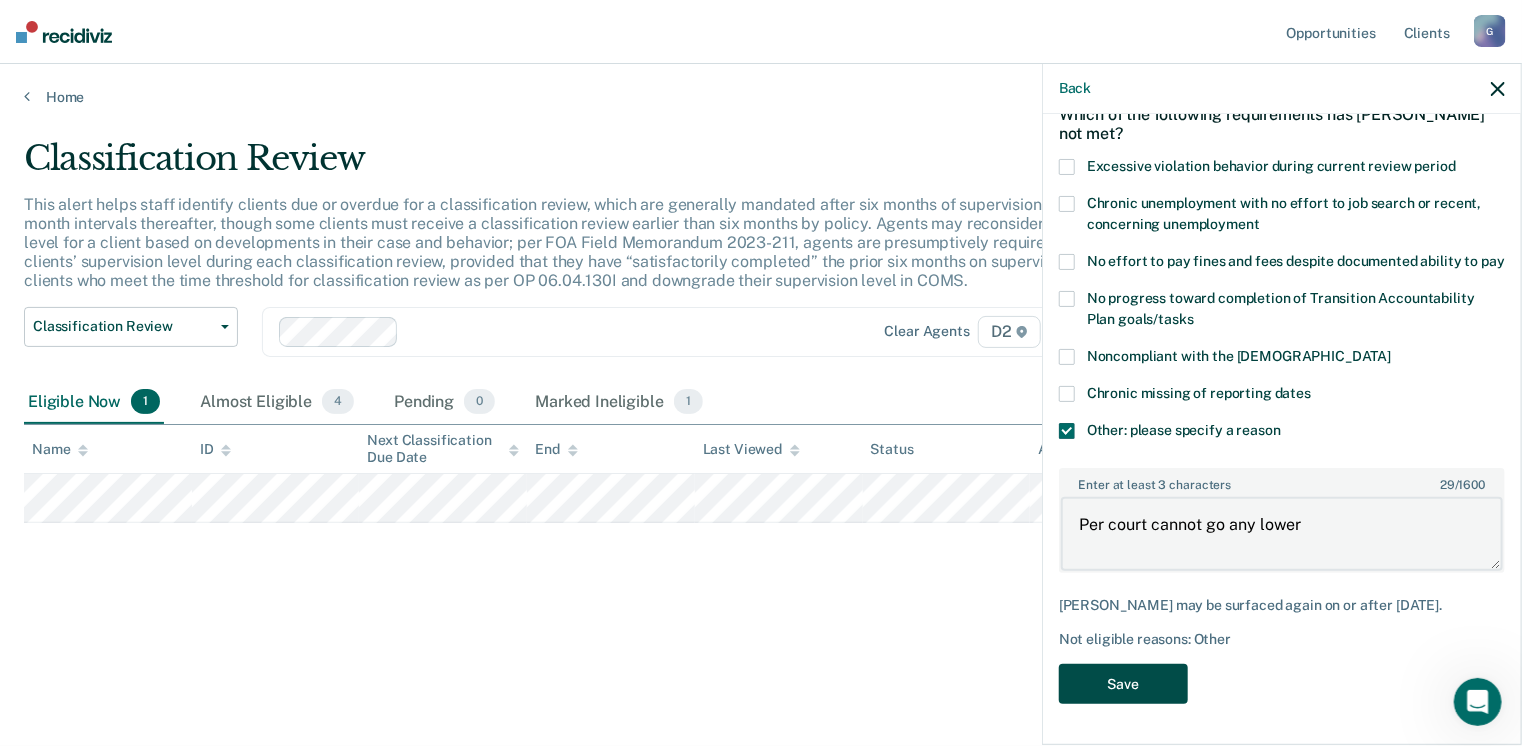 type on "Per court cannot go any lower" 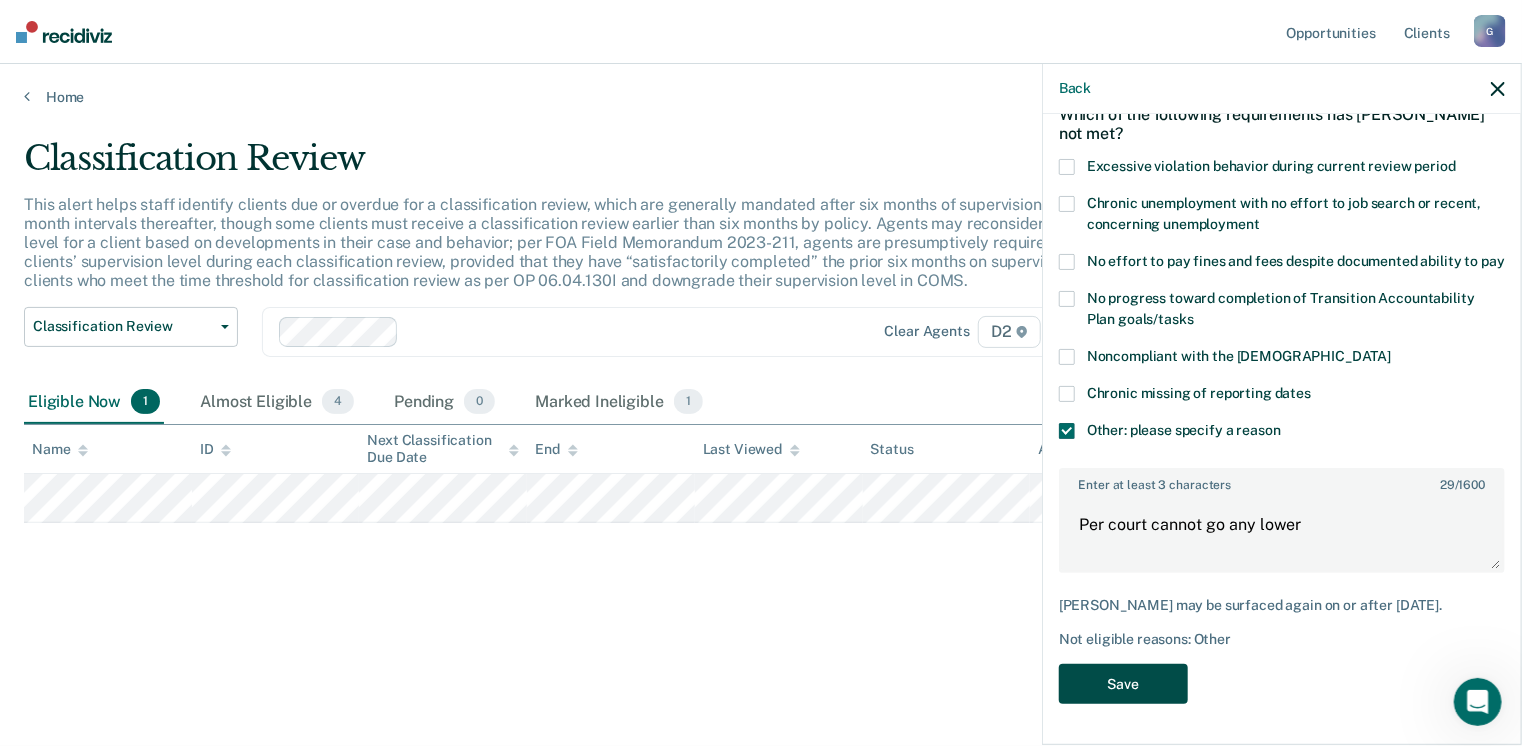 click on "Save" at bounding box center (1123, 684) 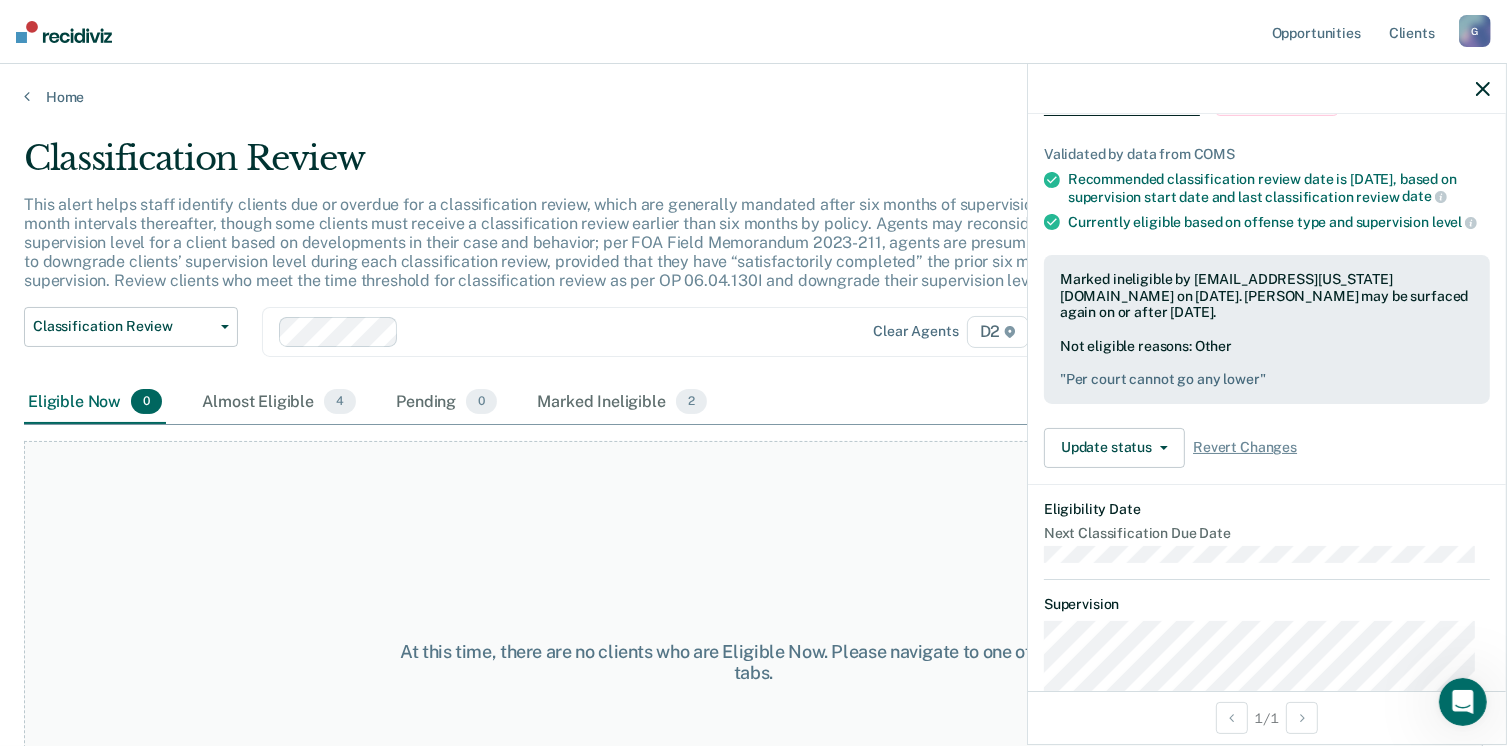 click 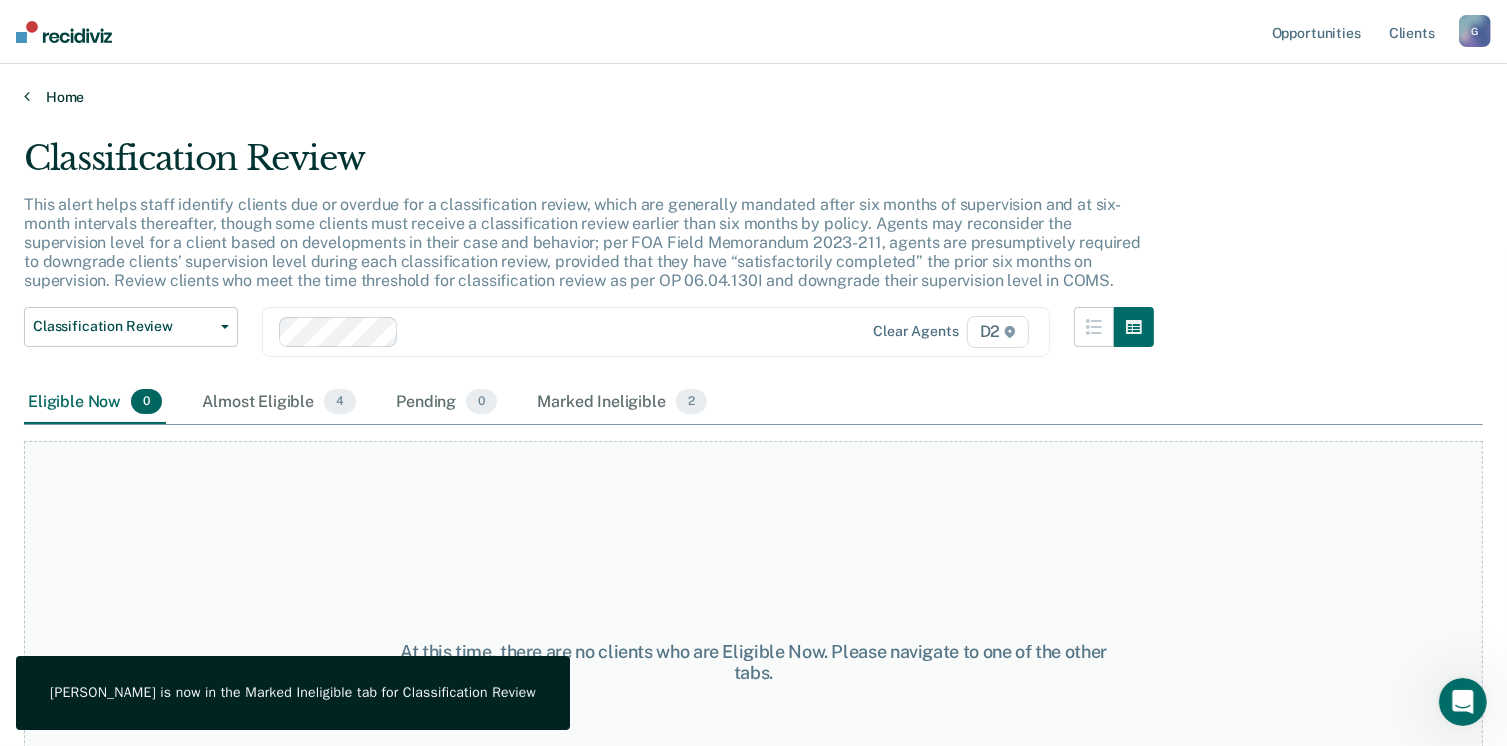 click on "Home" at bounding box center [753, 97] 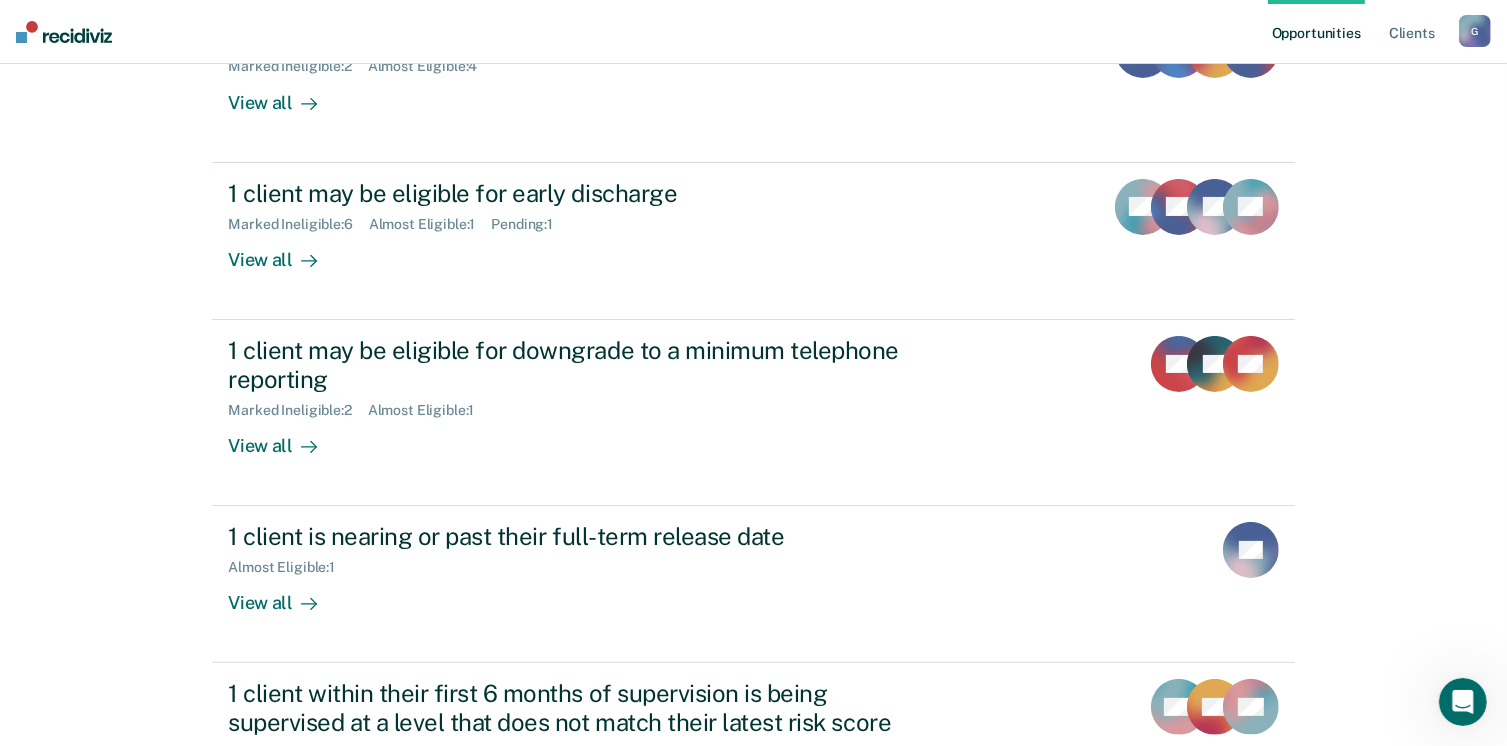 scroll, scrollTop: 400, scrollLeft: 0, axis: vertical 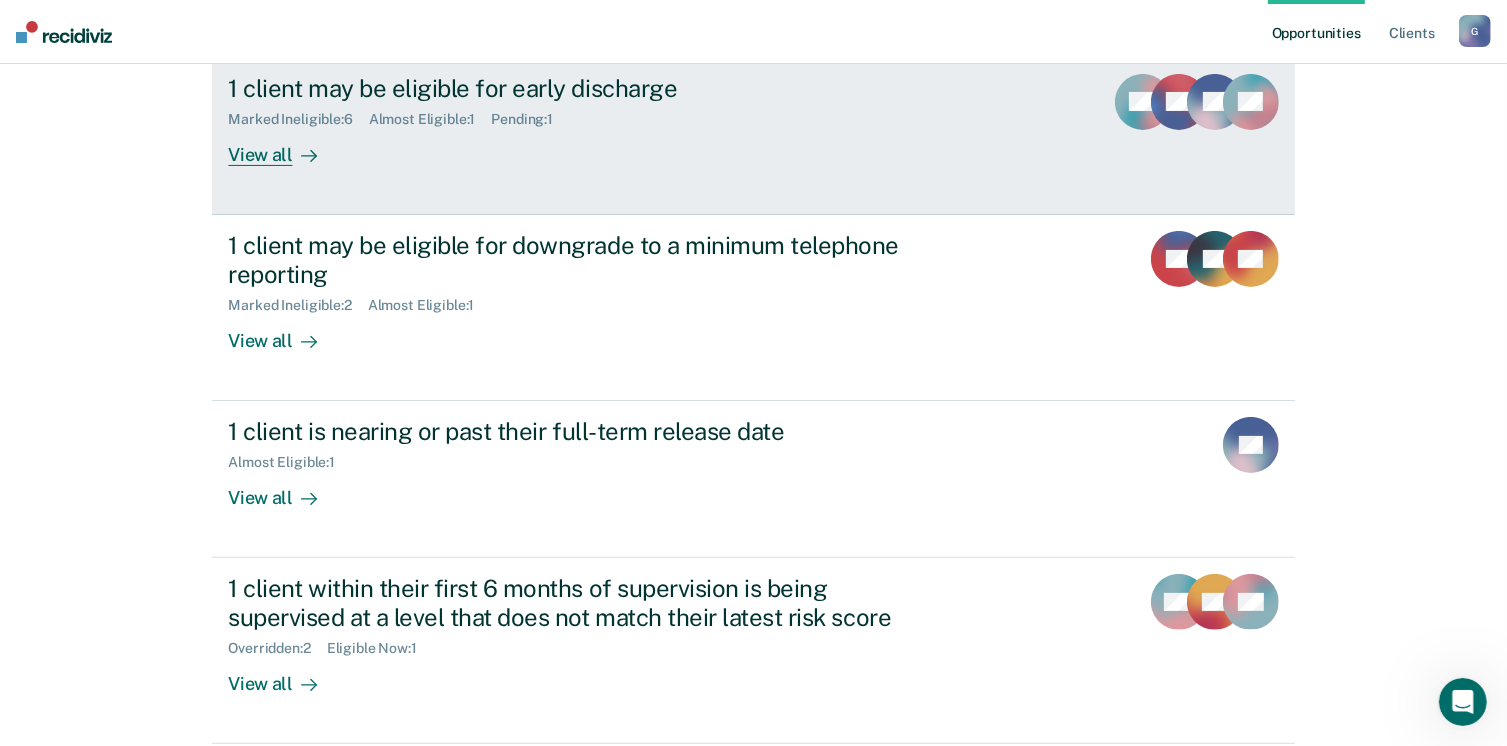 click on "Pending :  1" at bounding box center [530, 119] 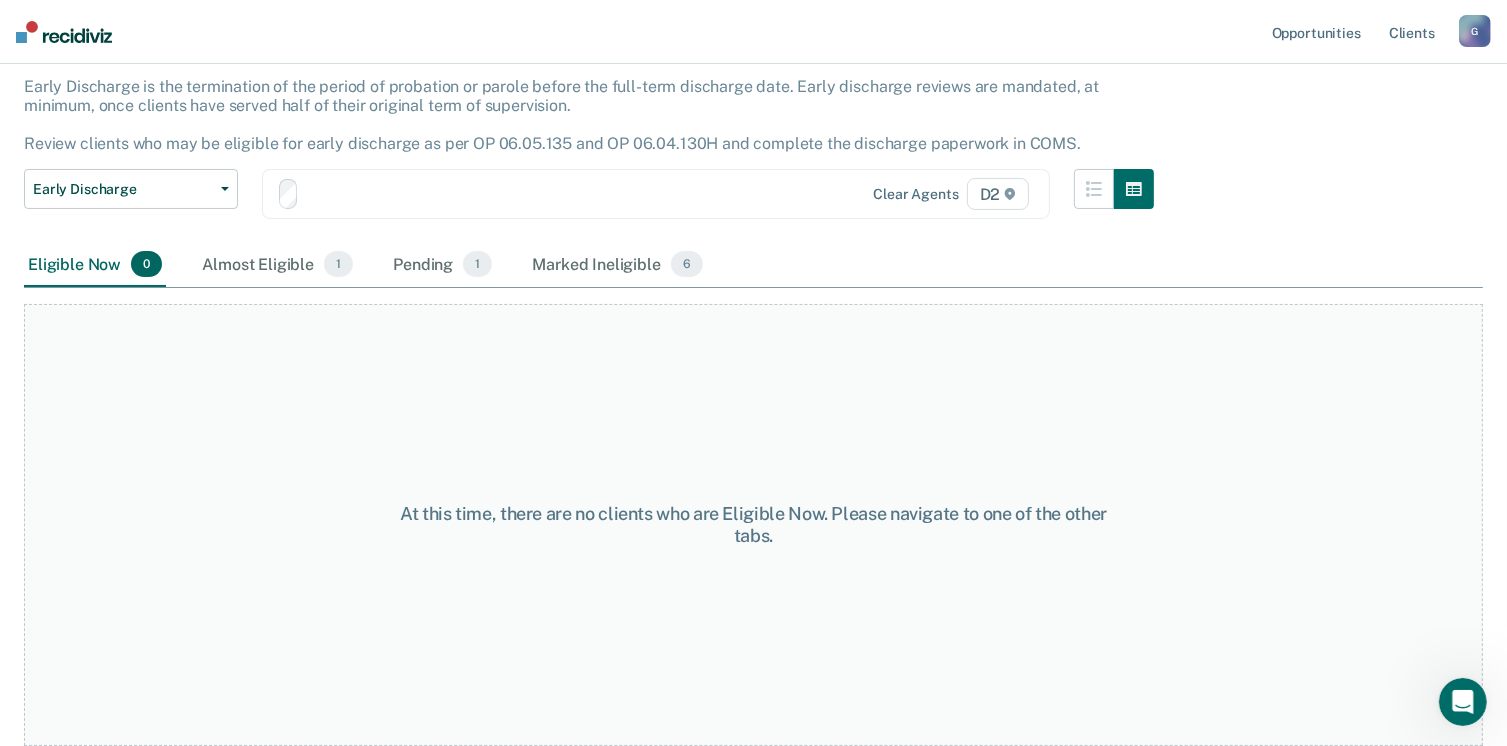 scroll, scrollTop: 0, scrollLeft: 0, axis: both 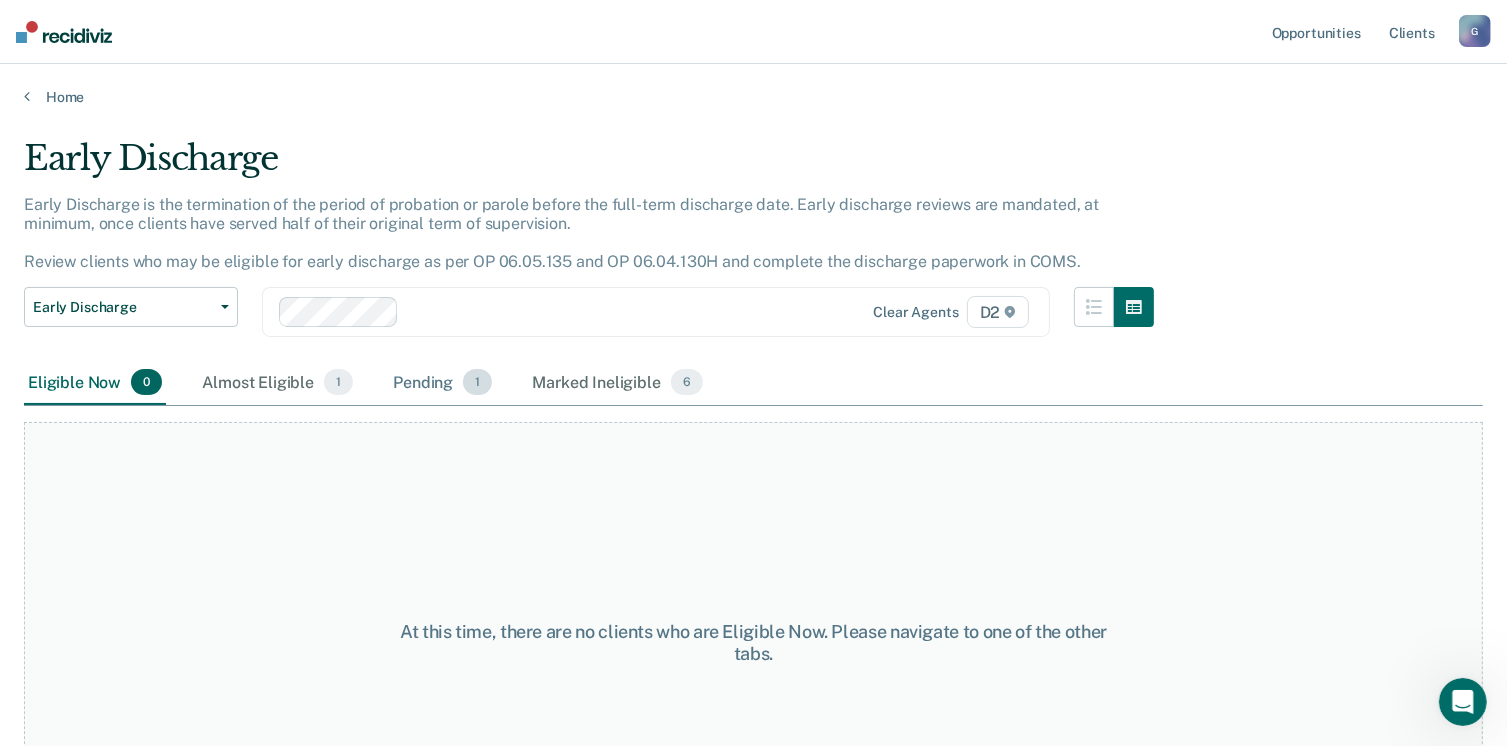 click on "Pending 1" at bounding box center [442, 383] 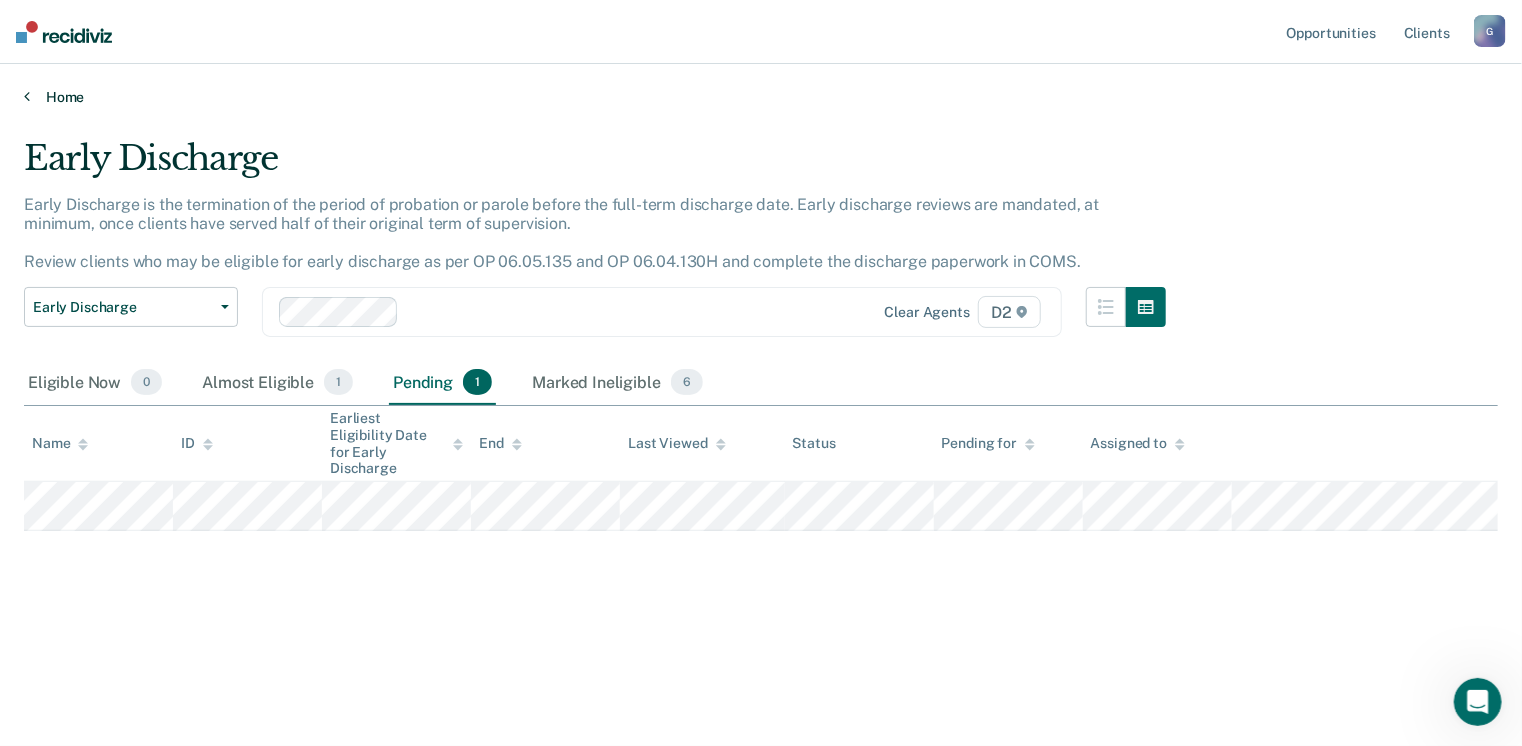 click on "Home" at bounding box center [761, 97] 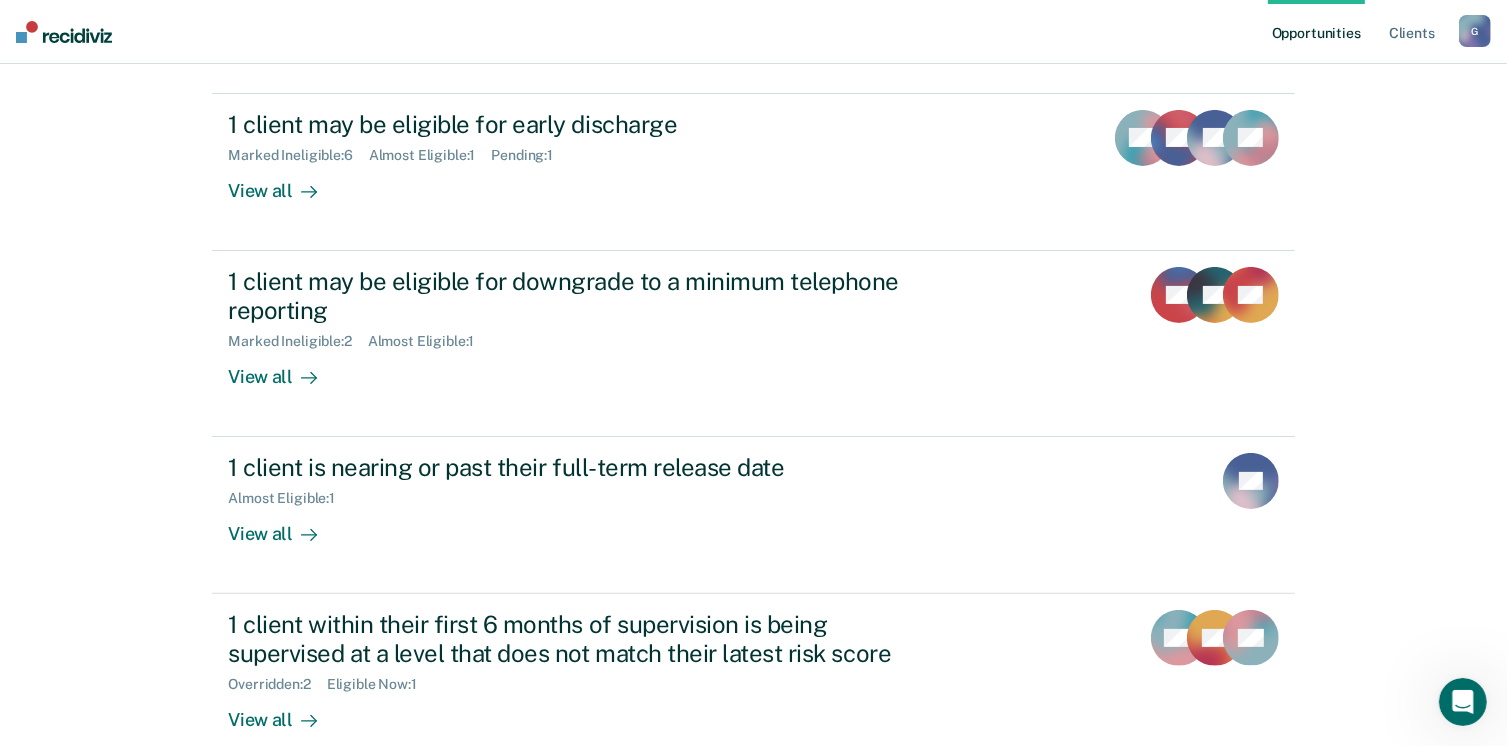 scroll, scrollTop: 476, scrollLeft: 0, axis: vertical 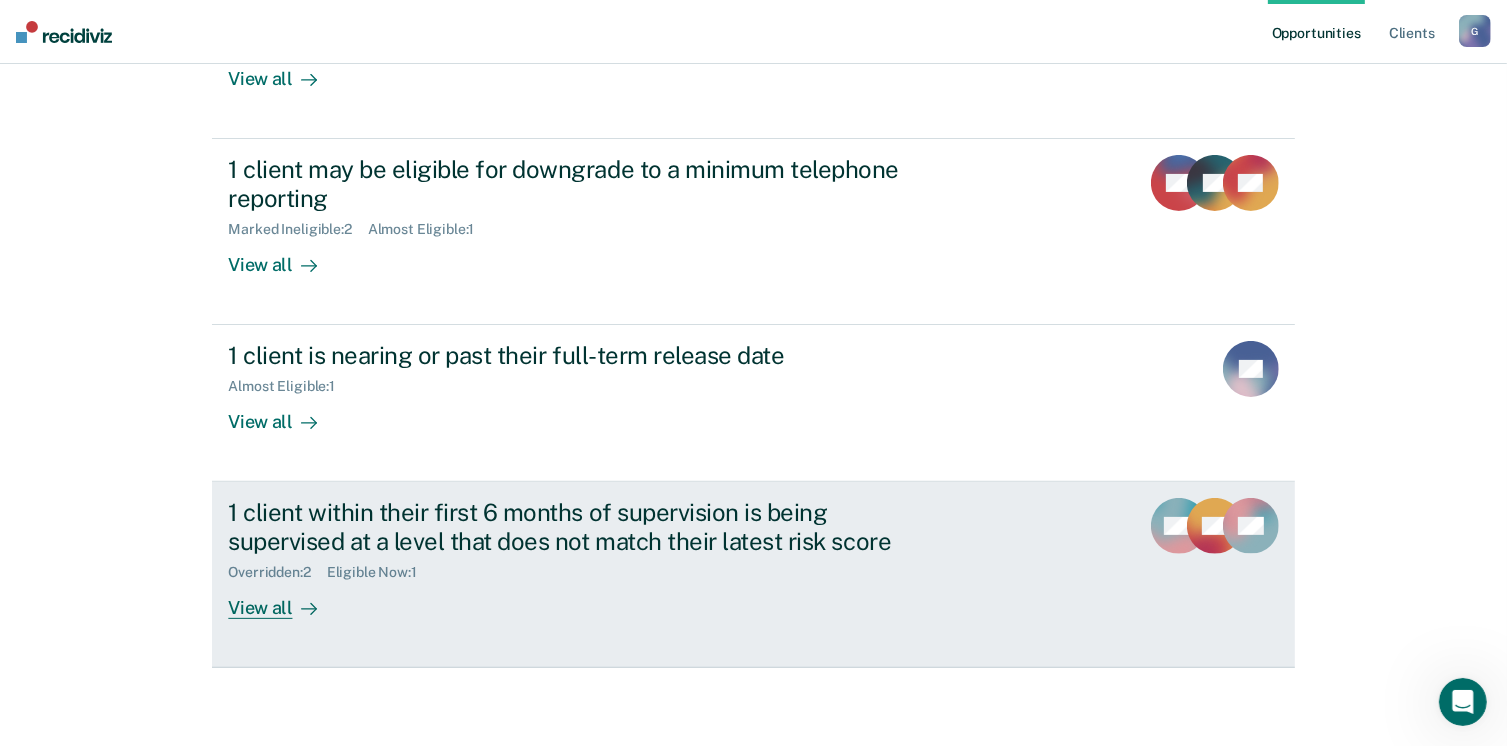 click on "Eligible Now :  1" at bounding box center (380, 572) 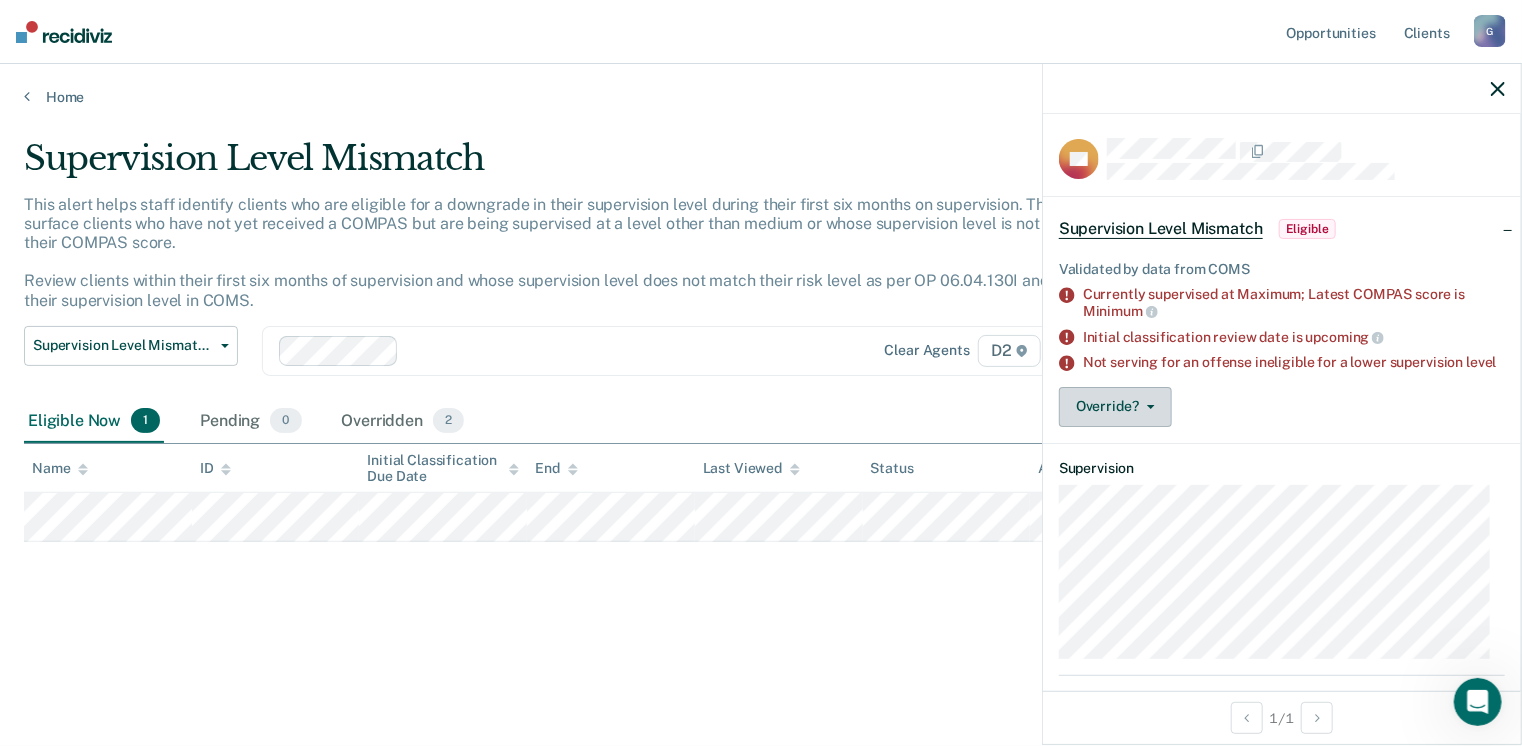 click on "Override?" at bounding box center (1115, 407) 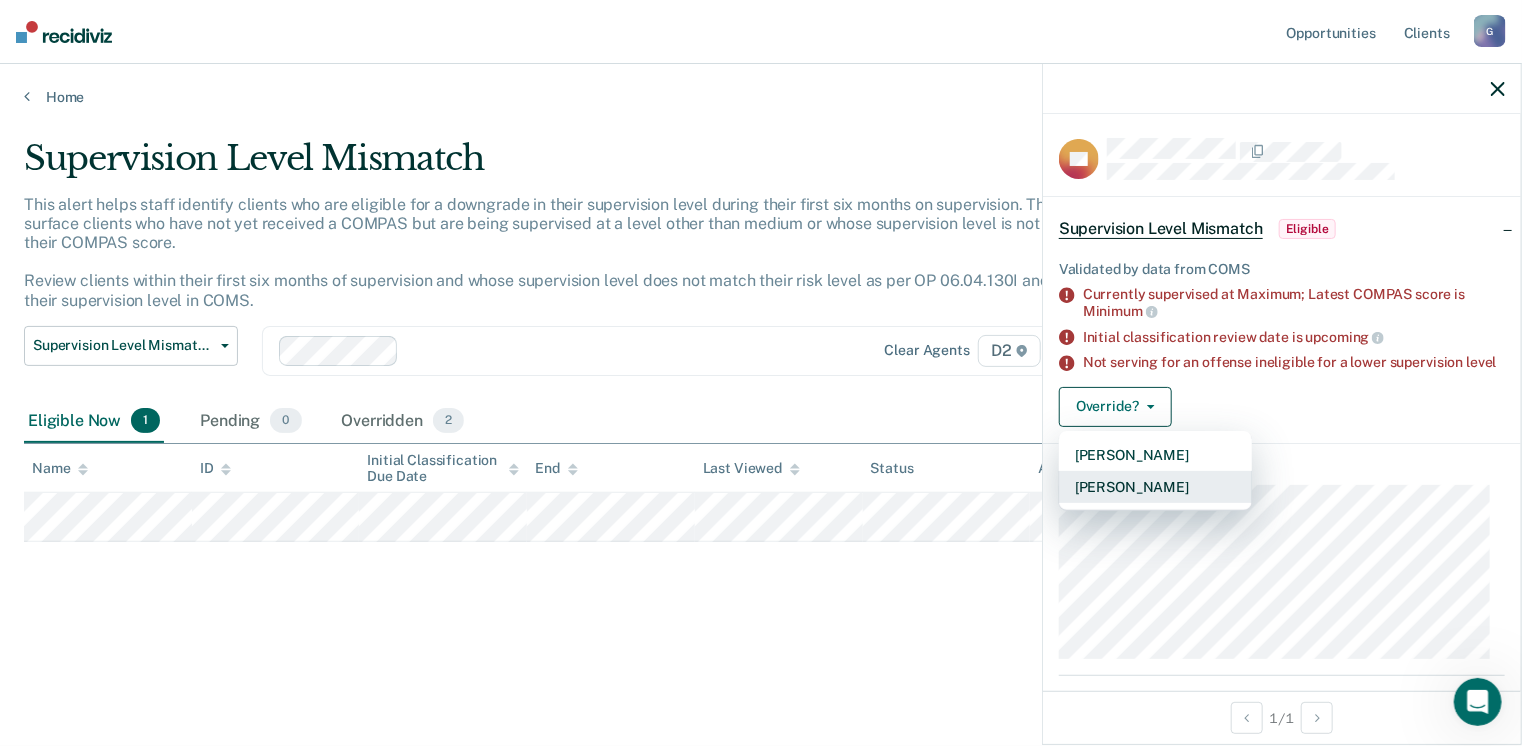 click on "[PERSON_NAME]" at bounding box center [1155, 487] 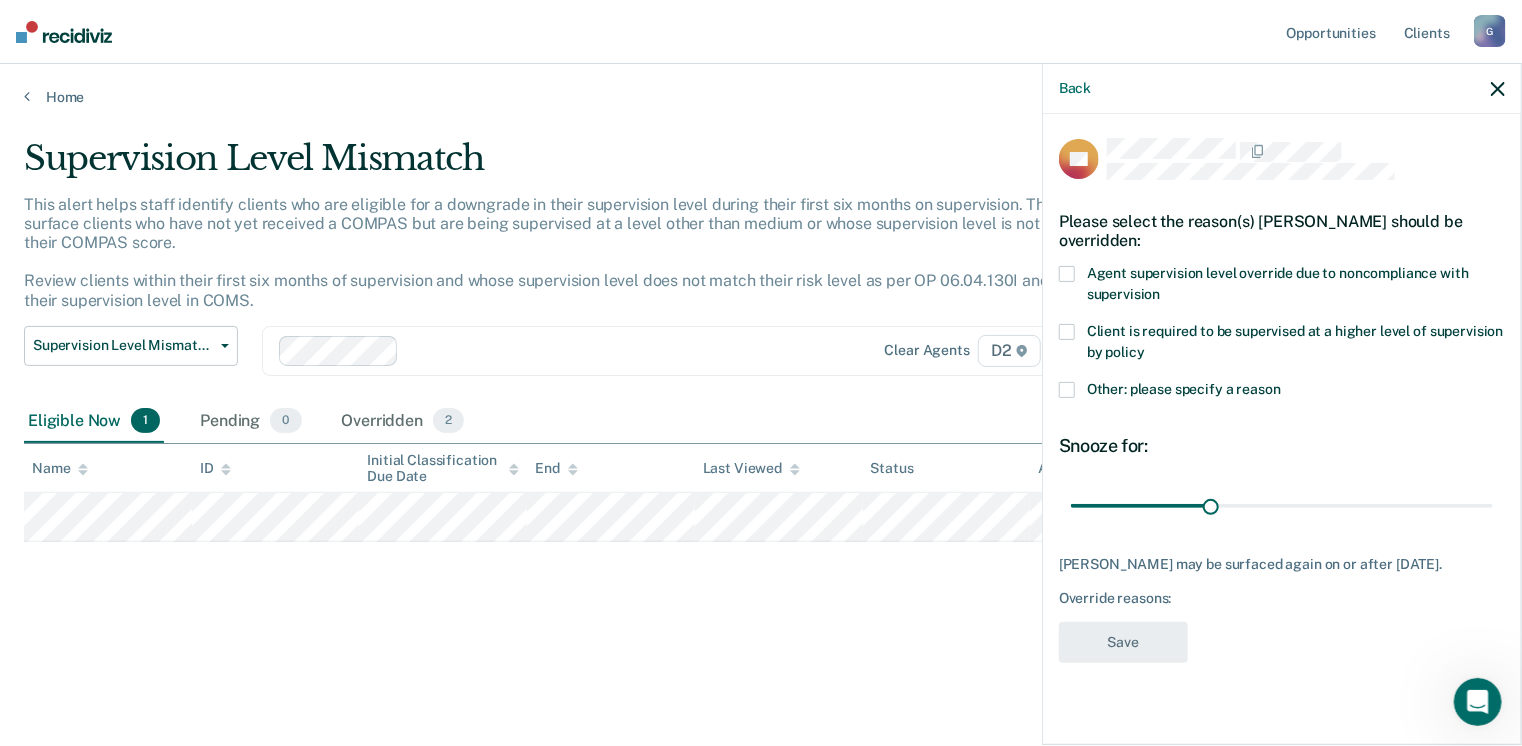 click at bounding box center [1067, 274] 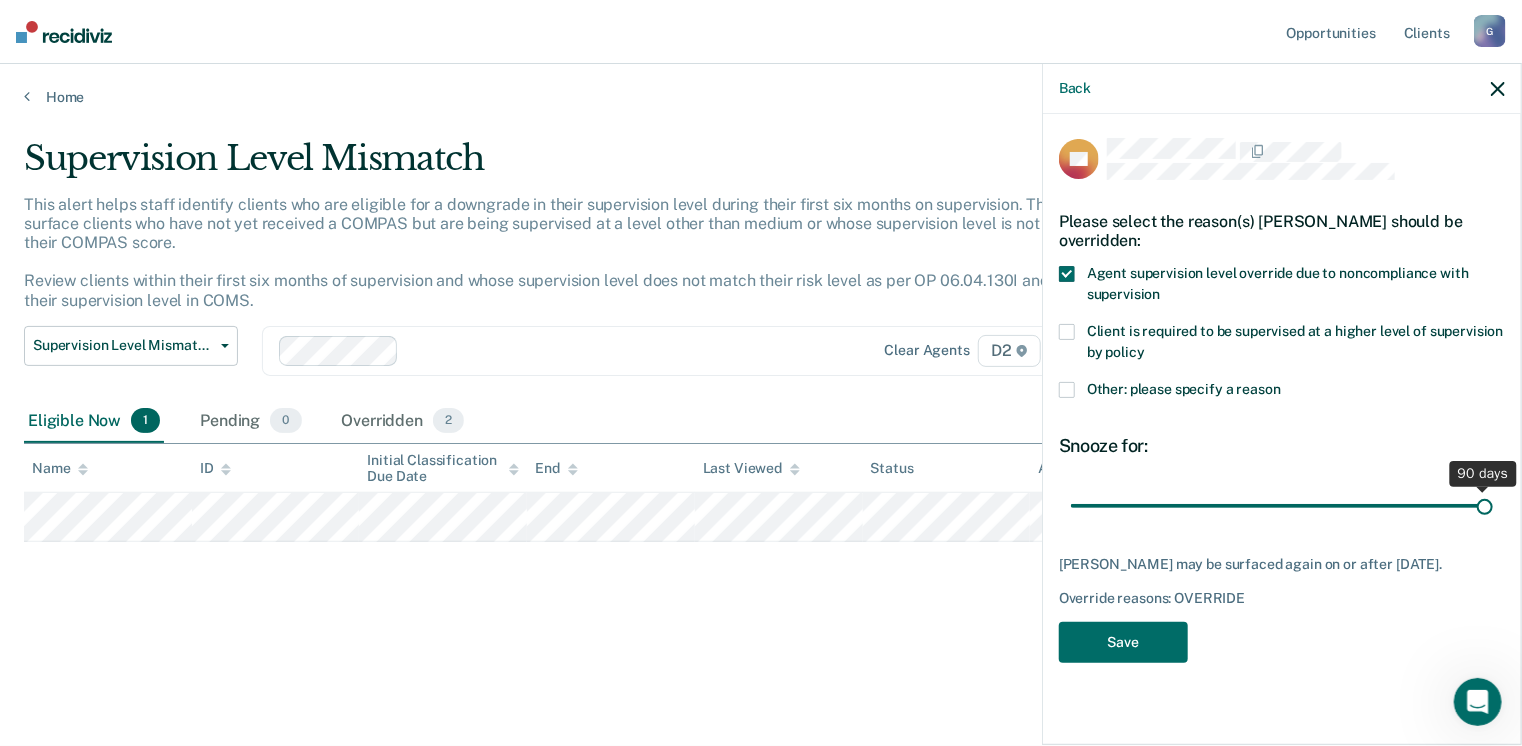 drag, startPoint x: 1218, startPoint y: 504, endPoint x: 1528, endPoint y: 496, distance: 310.1032 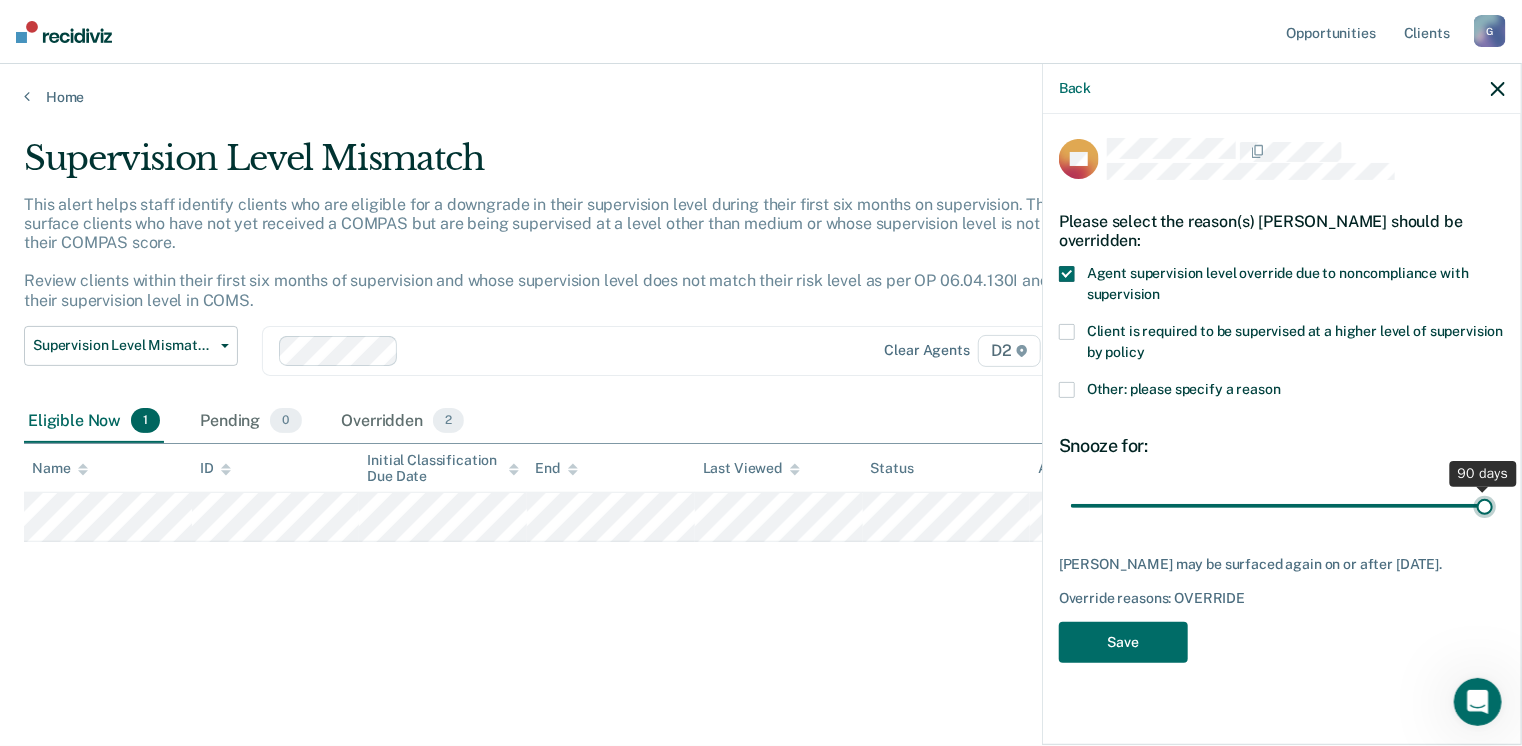 type on "90" 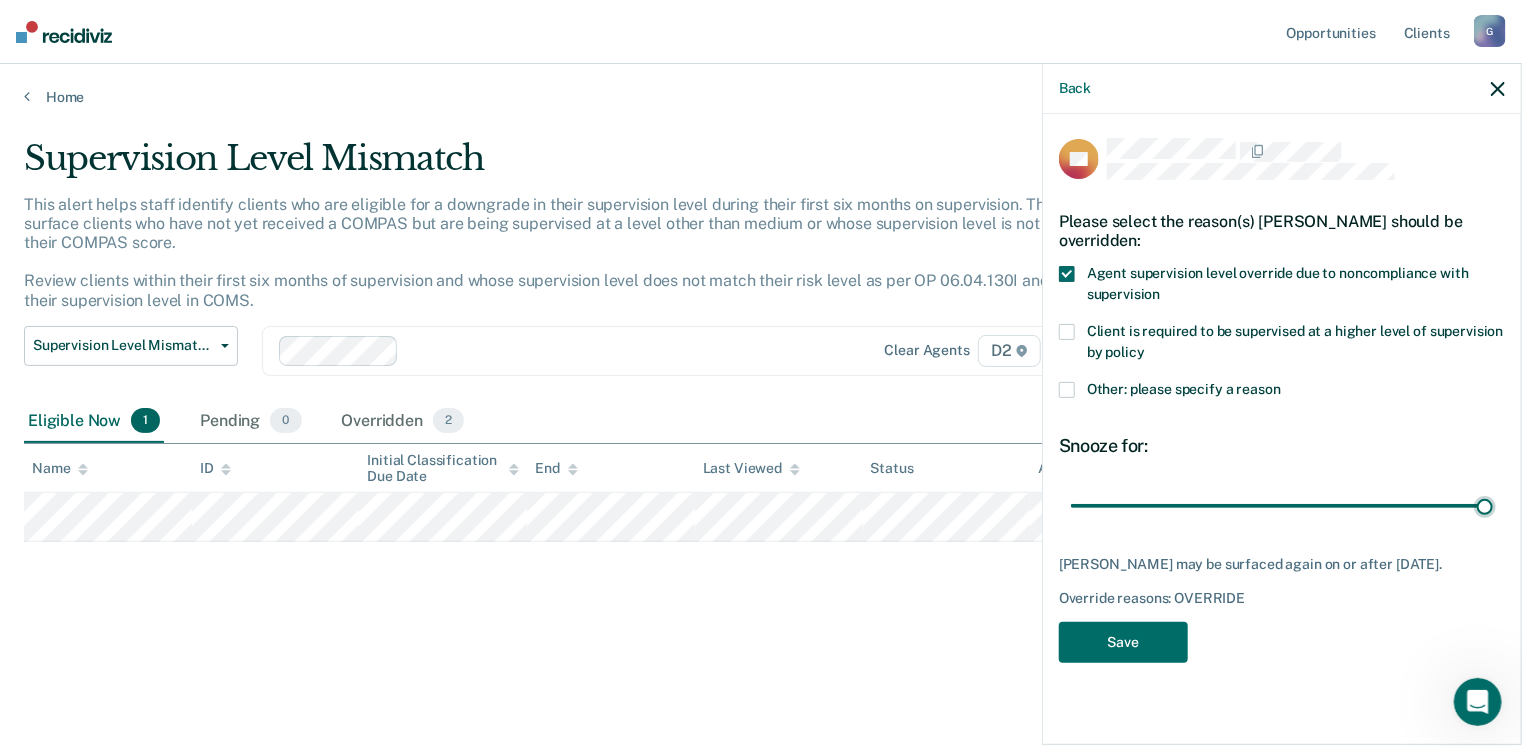 click at bounding box center (1067, 332) 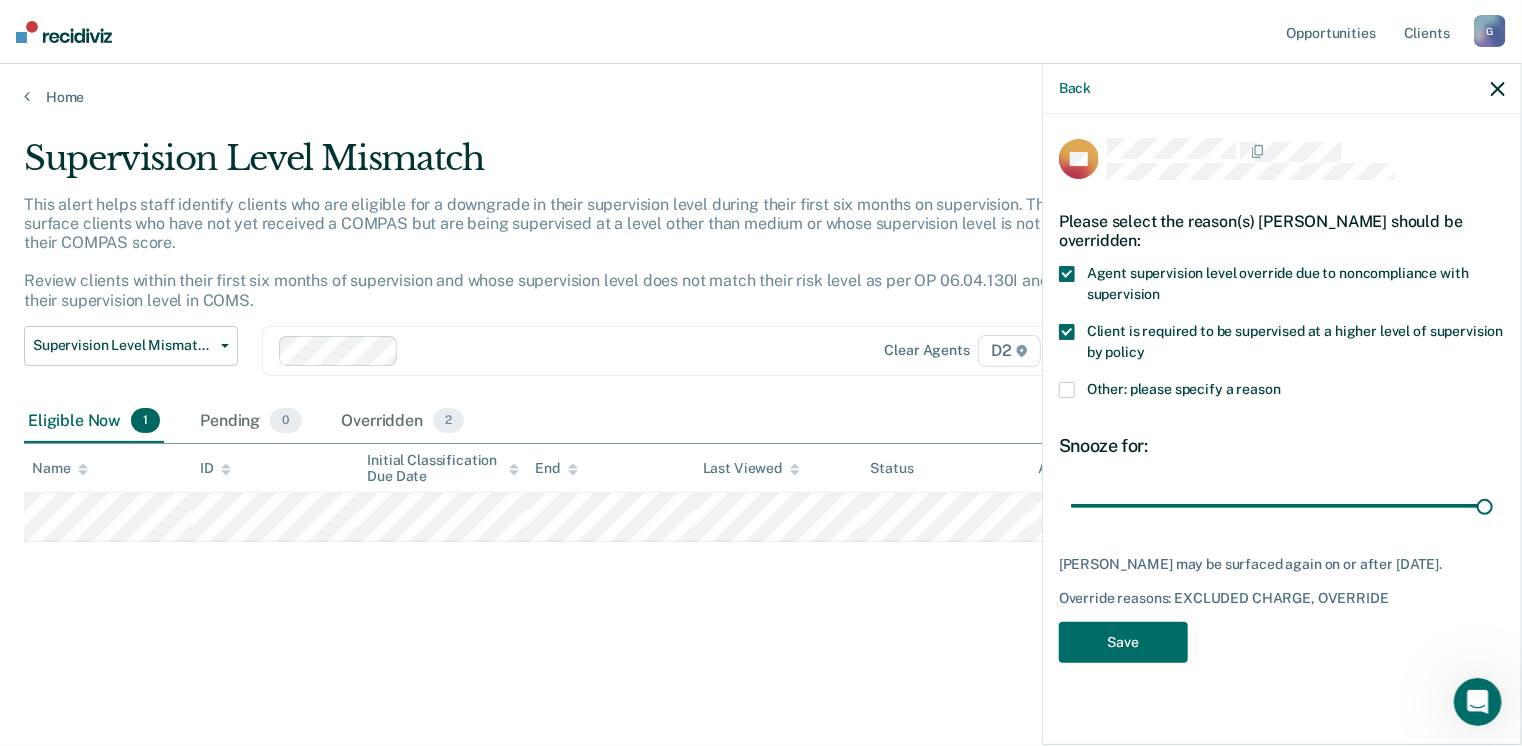 click at bounding box center [1067, 274] 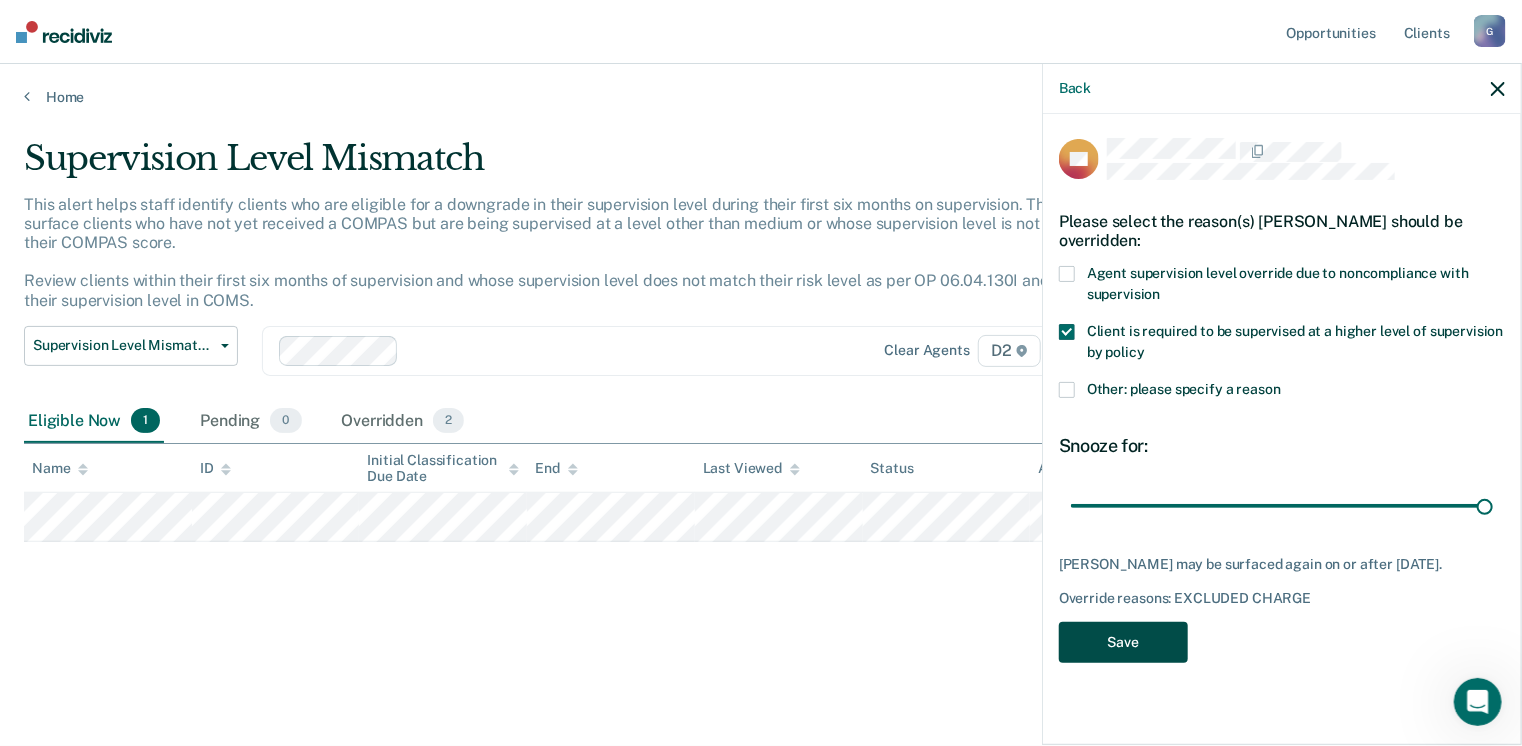 click on "Save" at bounding box center [1123, 642] 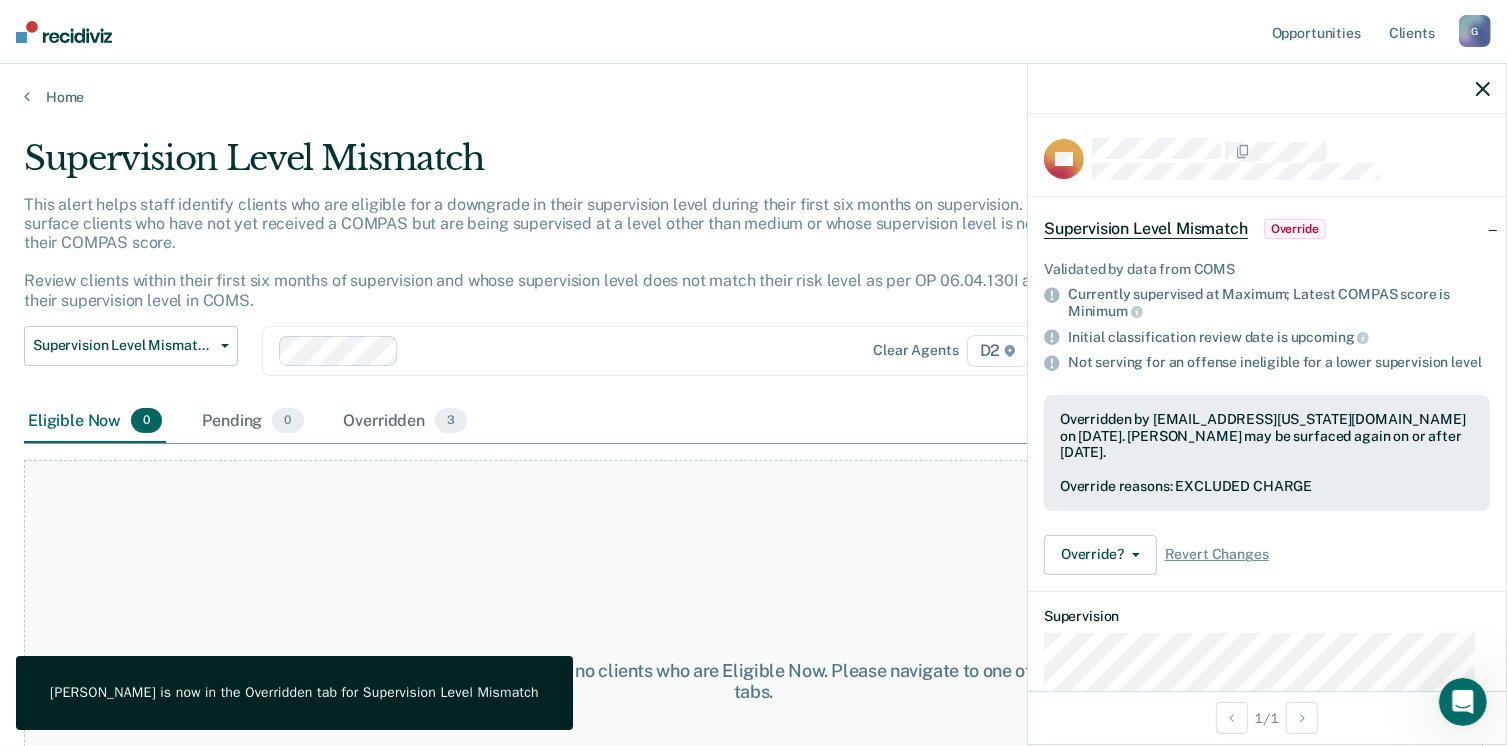 drag, startPoint x: 1487, startPoint y: 97, endPoint x: 1486, endPoint y: 64, distance: 33.01515 